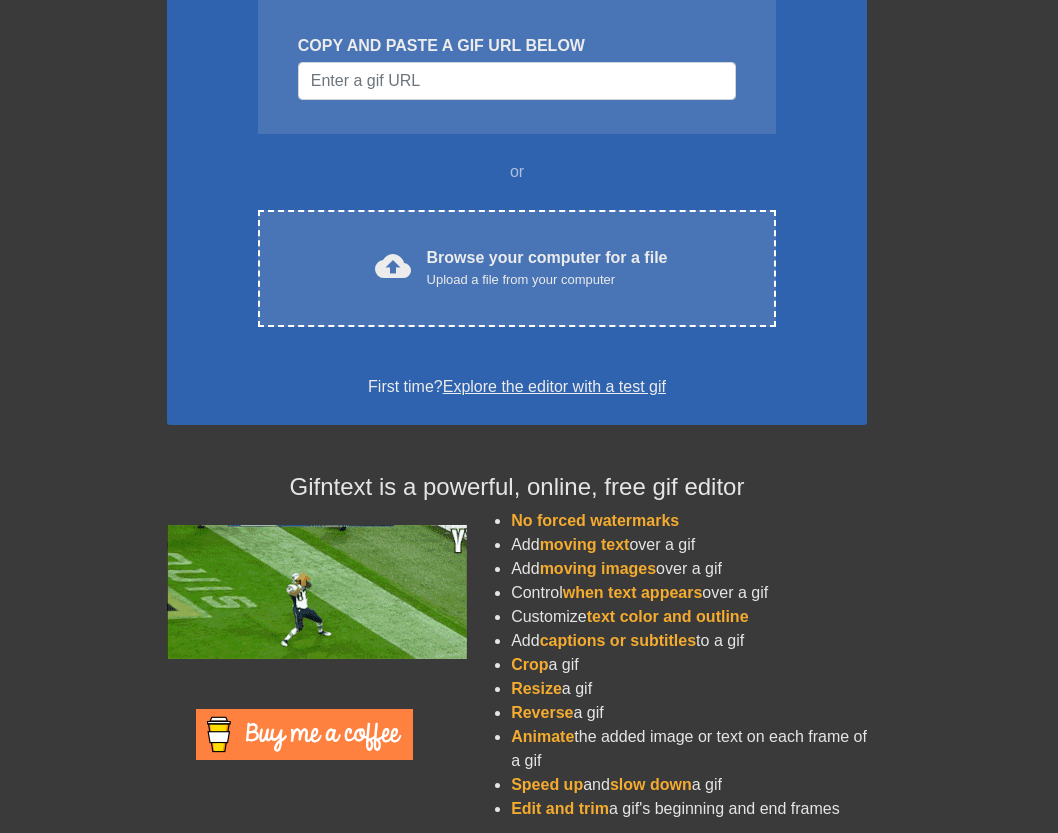 scroll, scrollTop: 234, scrollLeft: 0, axis: vertical 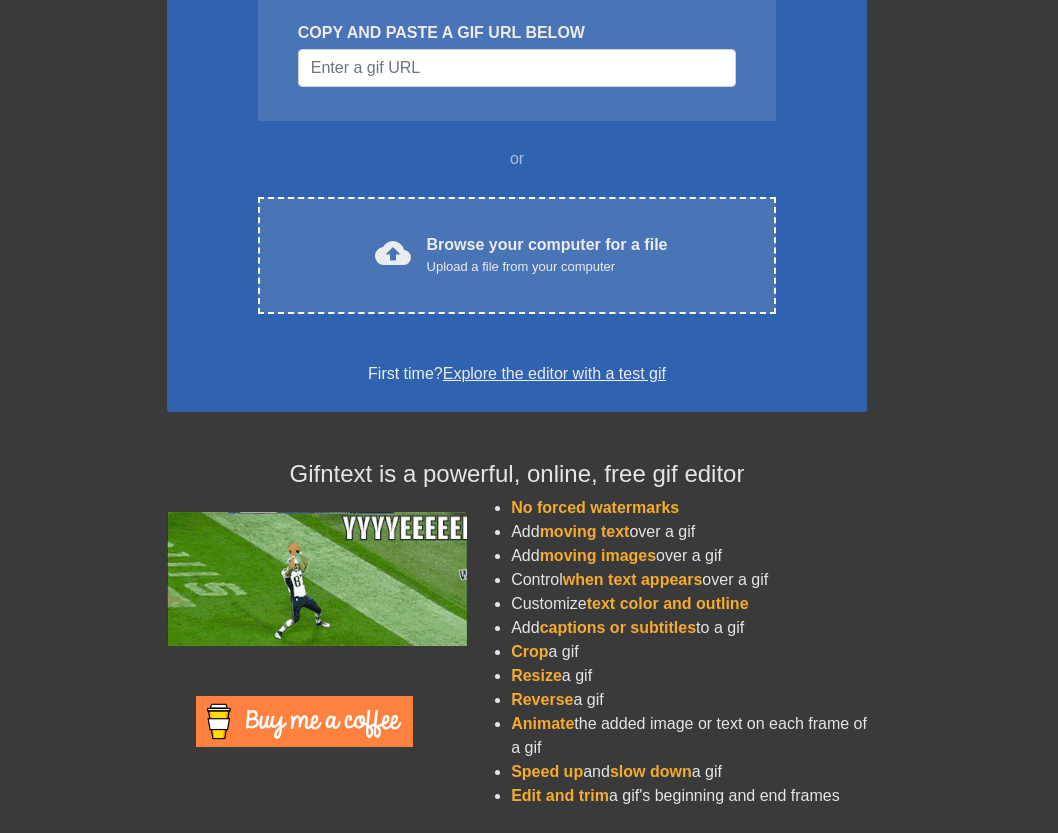 click on "November: Investigating new gif presets! To Start: COPY AND PASTE A GIF URL BELOW or cloud_upload Browse your computer for a file Upload a file from your computer Choose files First time? Explore the editor with a test gif Gifntext is a powerful, online, free gif editor No forced watermarks Add moving text over a gif Add moving images over a gif Control when text appears over a gif Customize text color and outline Add captions or subtitles to a gif Crop a gif Resize a gif Reverse a gif Animate the added image or text on each frame of a gif Speed up and slow down a gif Edit and trim a gif's beginning and end frames" at bounding box center (529, 334) 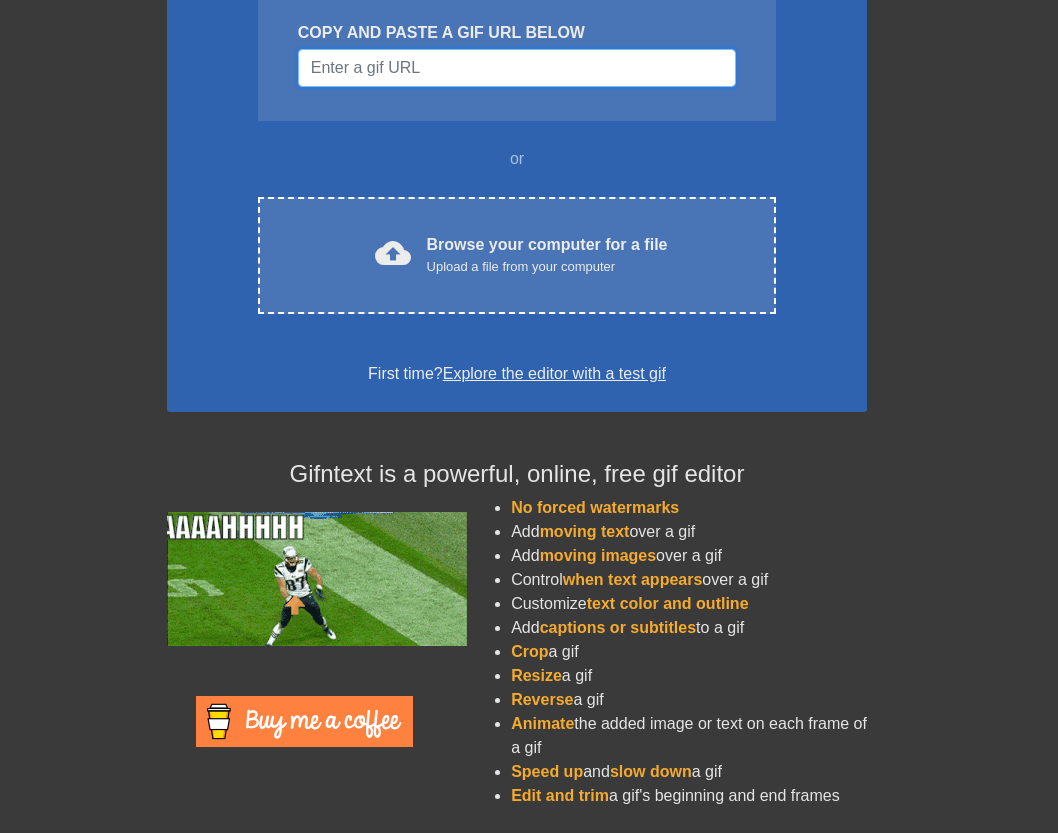 click at bounding box center [517, 68] 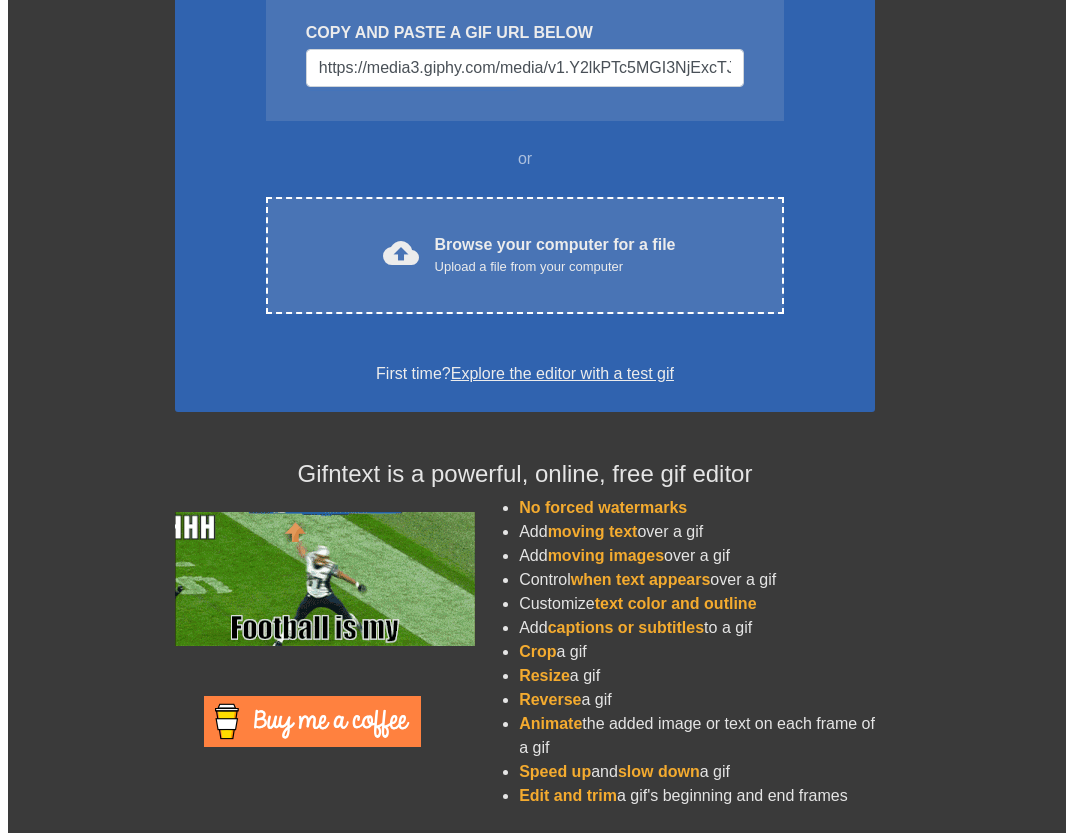 scroll, scrollTop: 0, scrollLeft: 0, axis: both 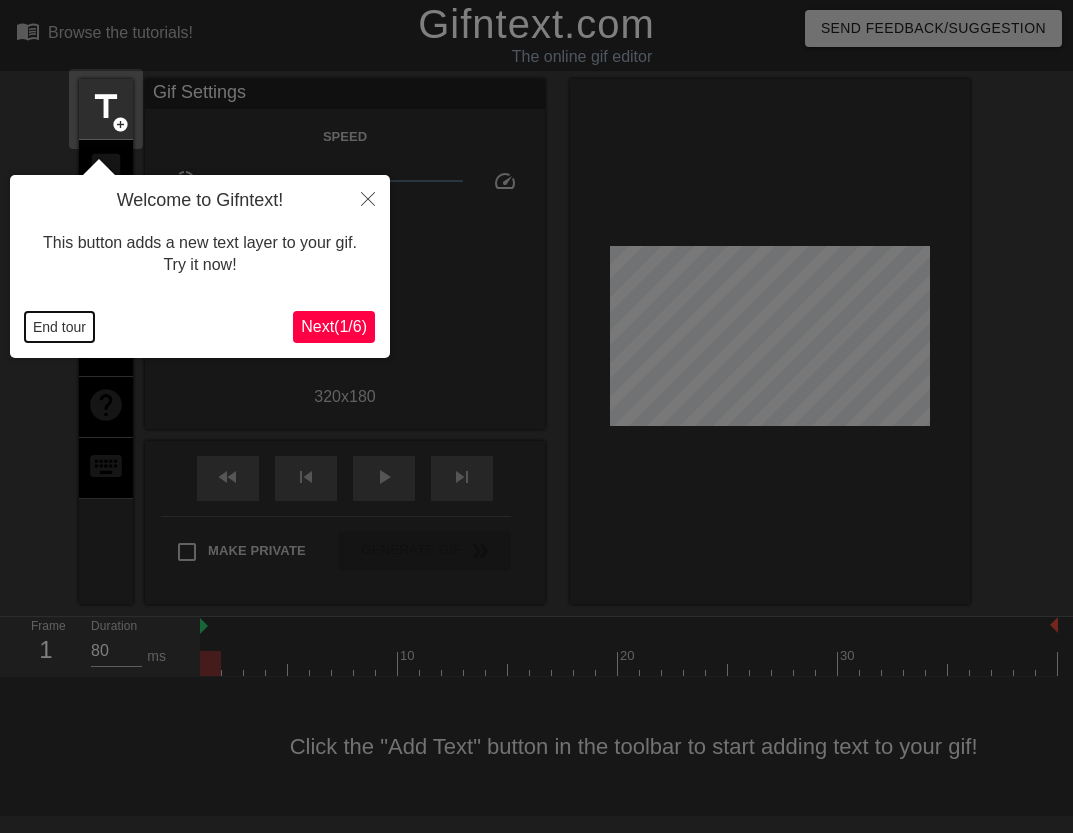 click on "End tour" at bounding box center [59, 327] 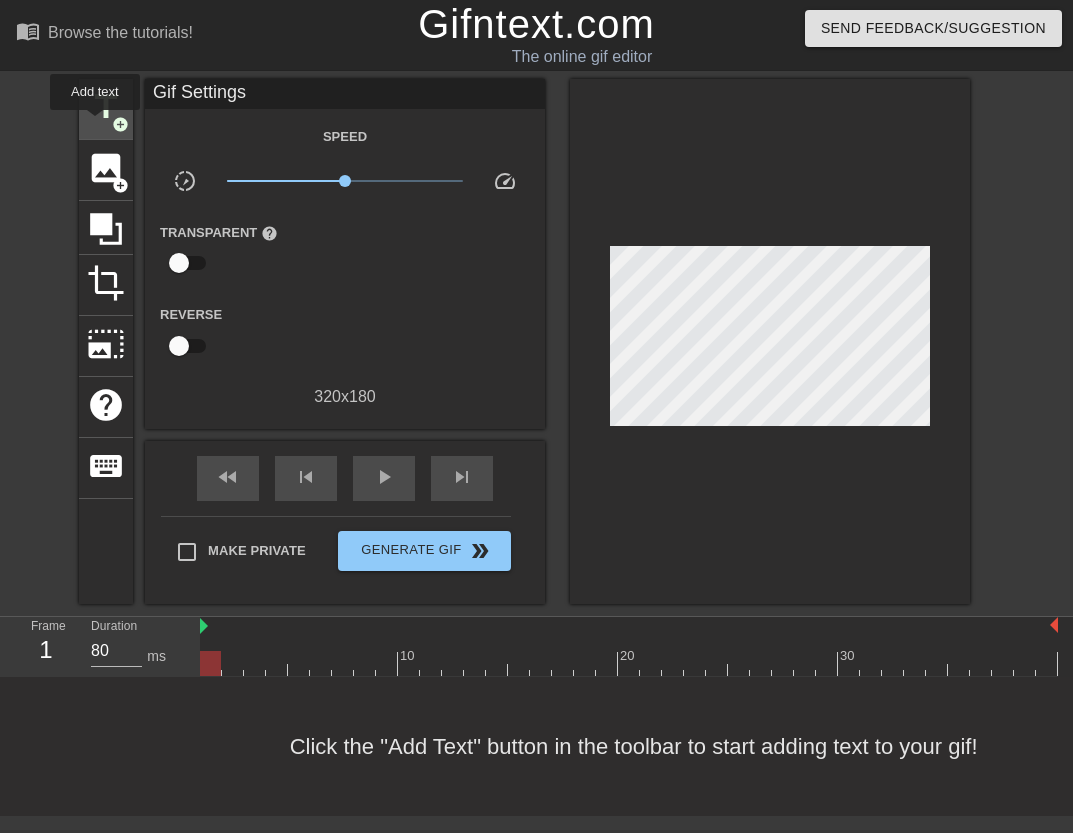 click on "title" at bounding box center [106, 107] 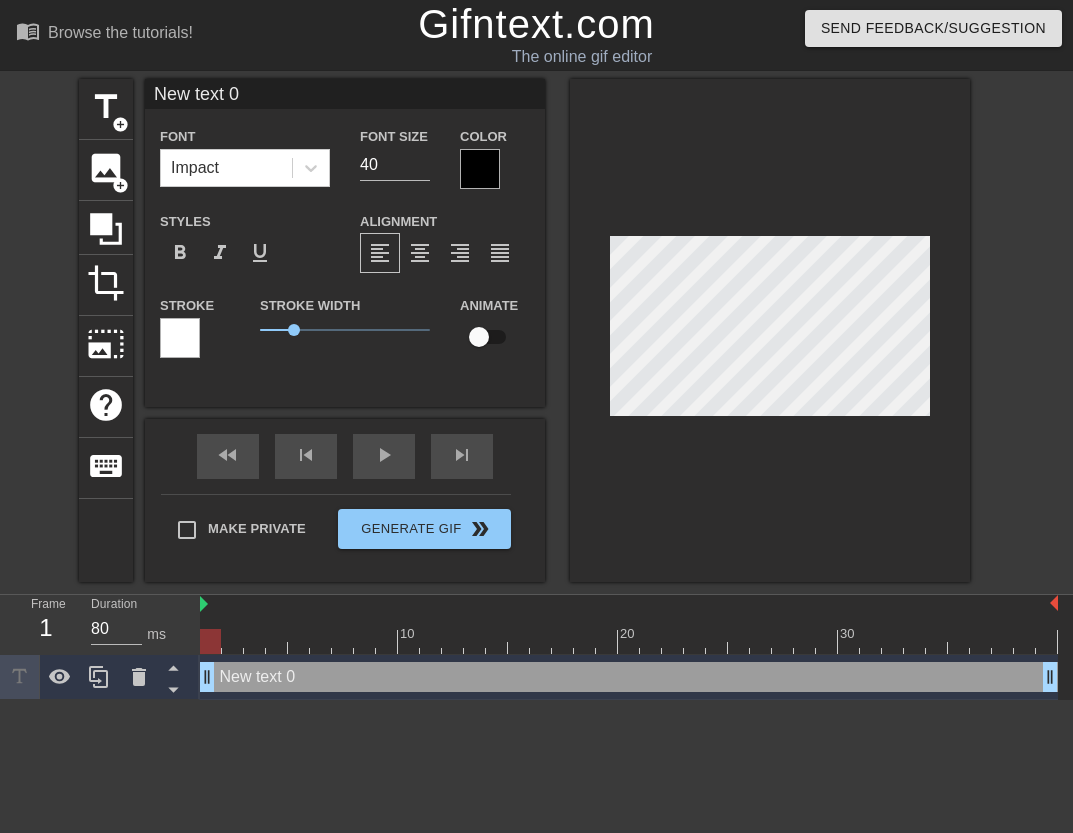 scroll, scrollTop: 3, scrollLeft: 3, axis: both 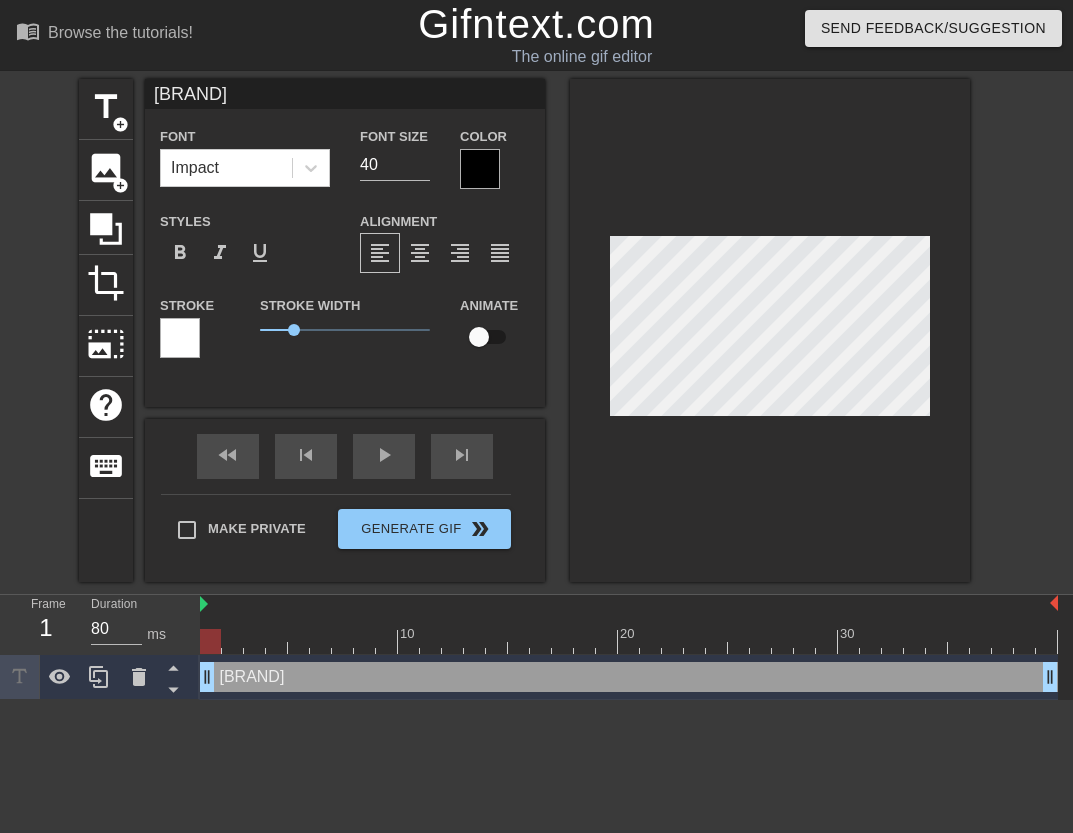 type on "Di" 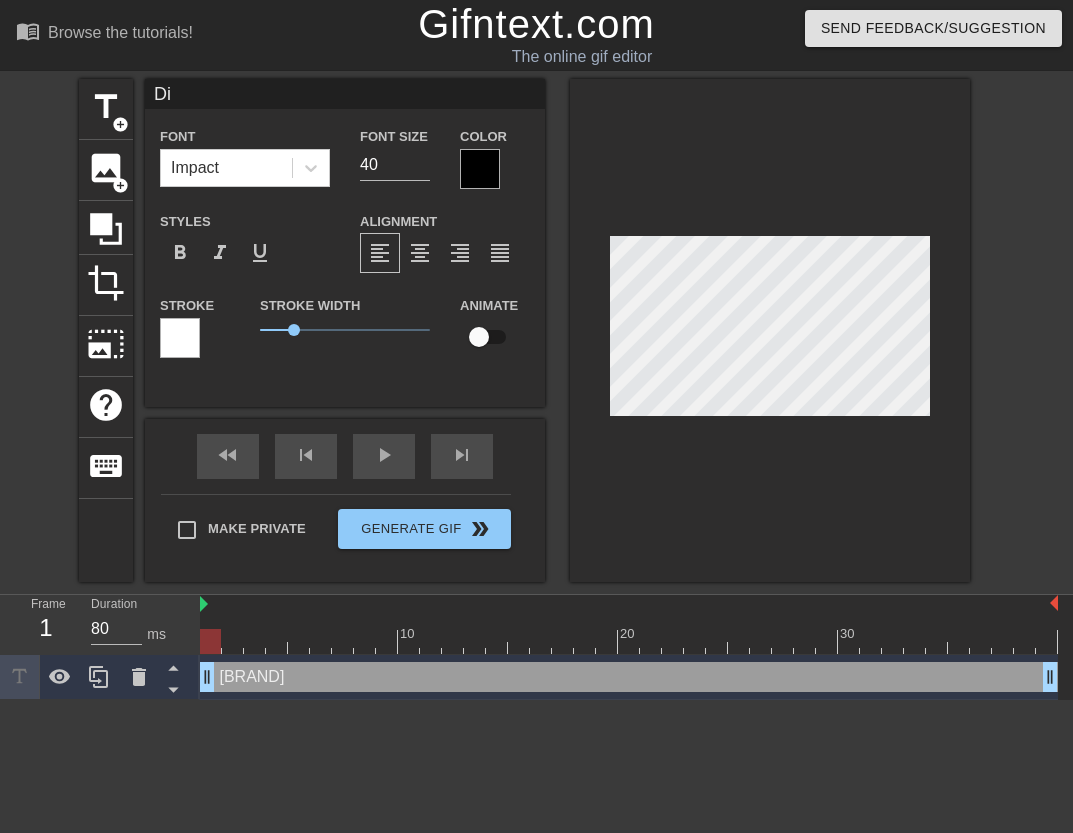 type on "[BRAND]" 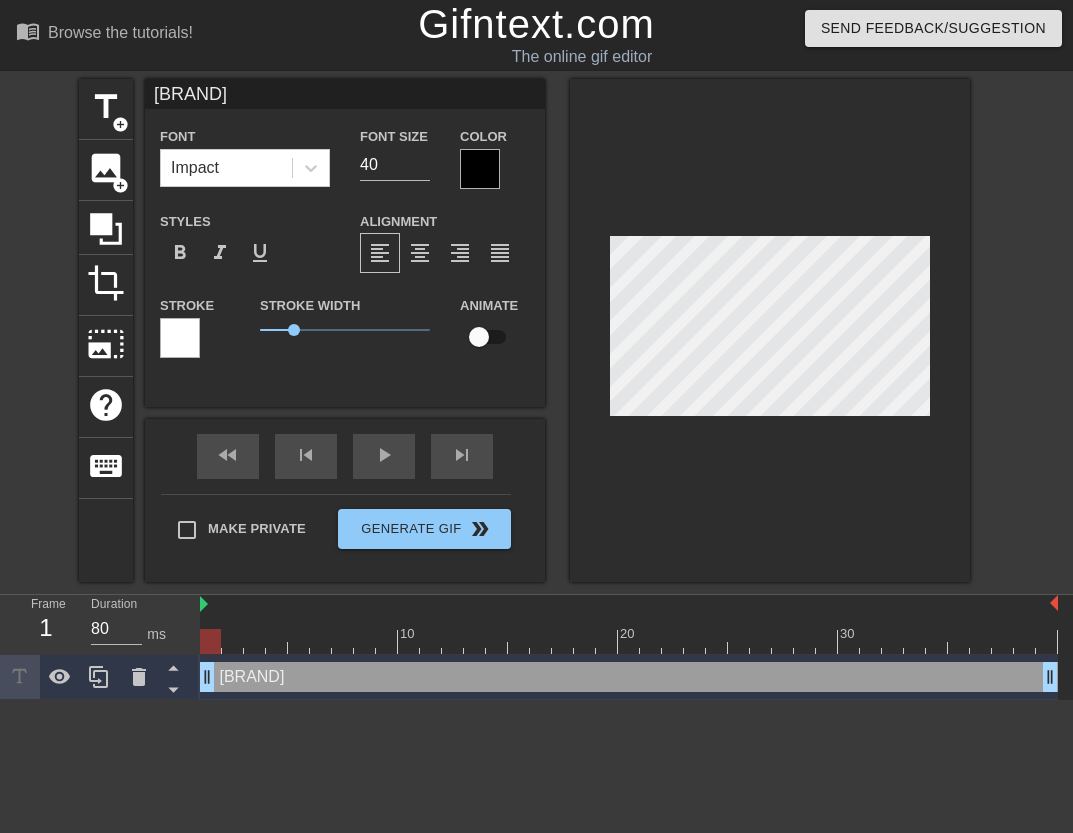 type on "[BRAND]" 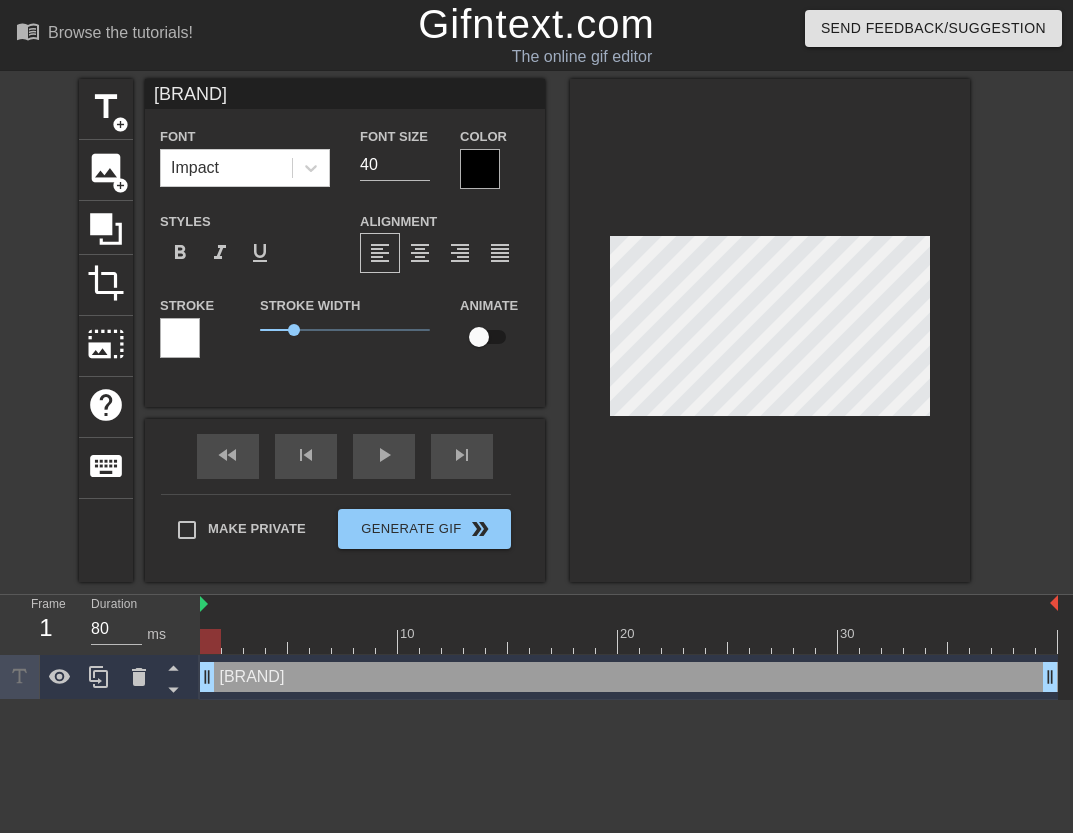 type on "[BRAND] [BRAND]" 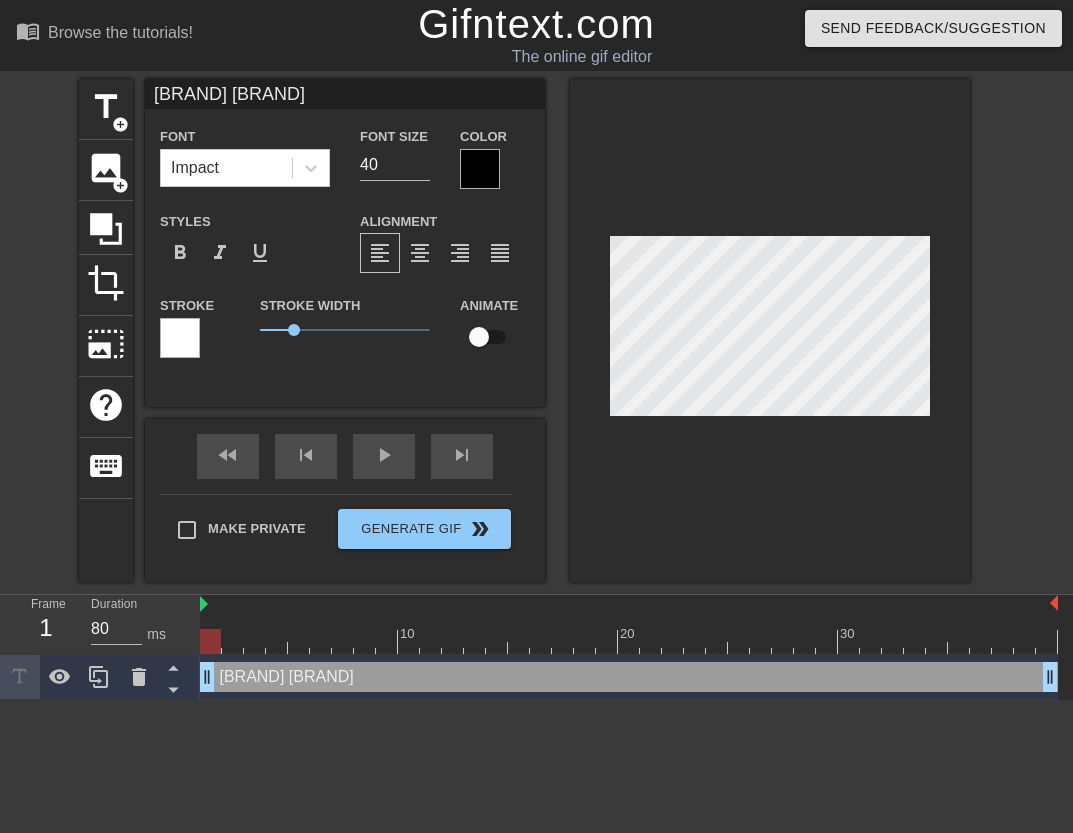 type on "[BRAND] [BRAND]" 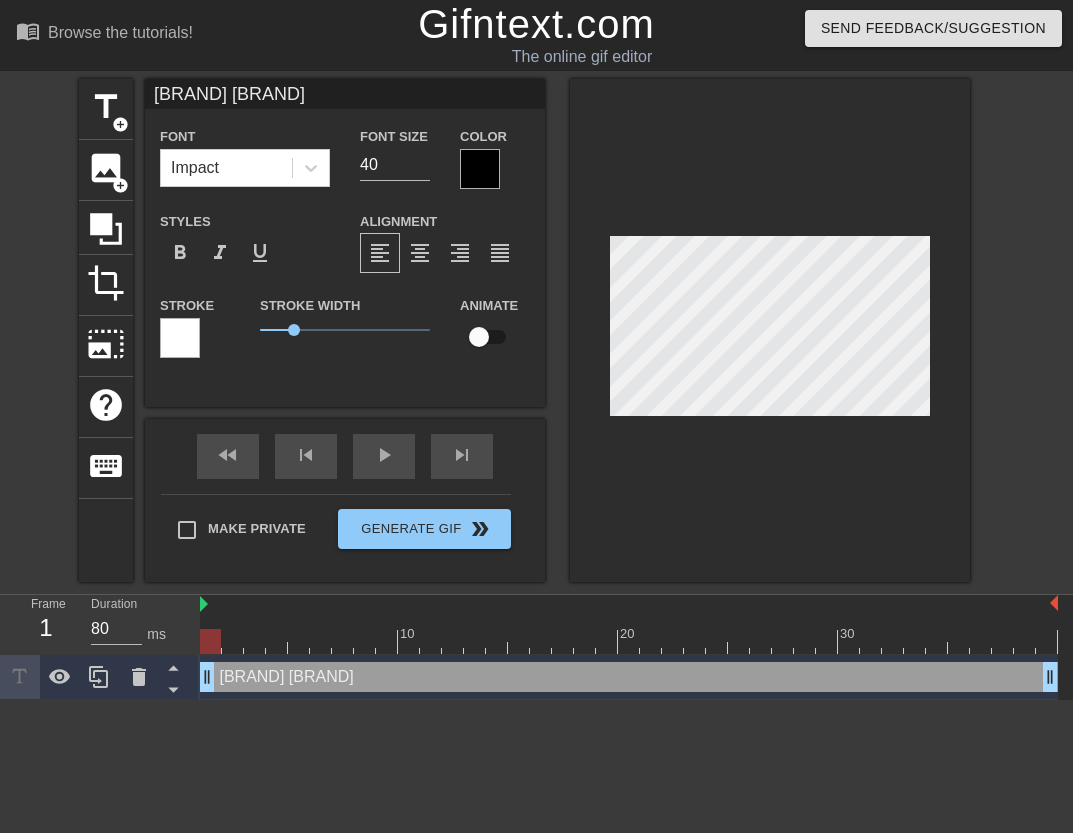 type on "[BRAND] [BRAND]" 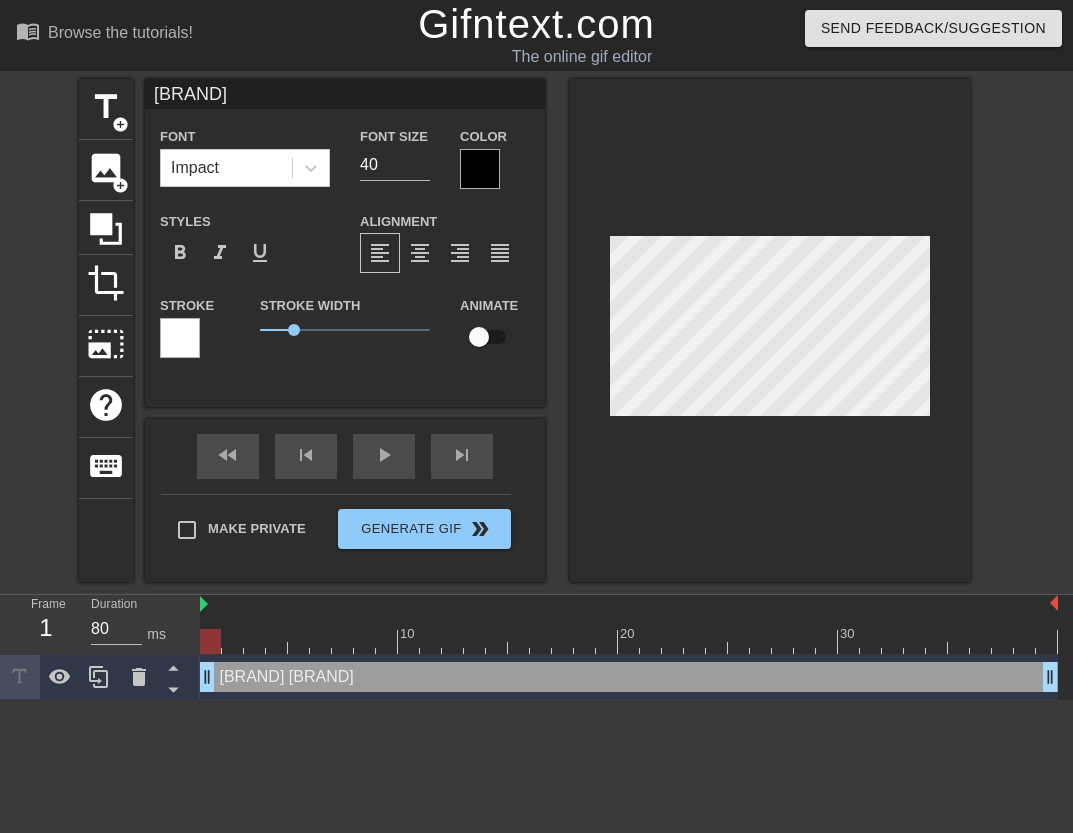 type on "[BRAND] [BRAND]" 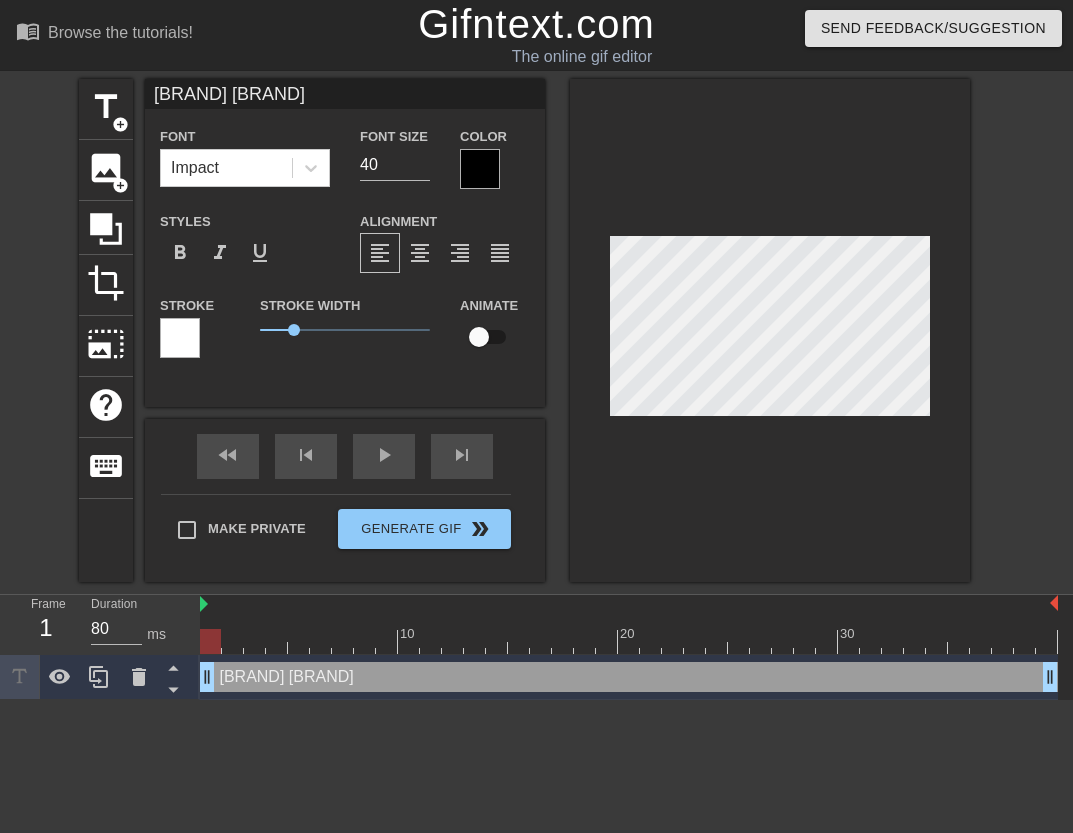 type on "[BRAND] [BRAND]" 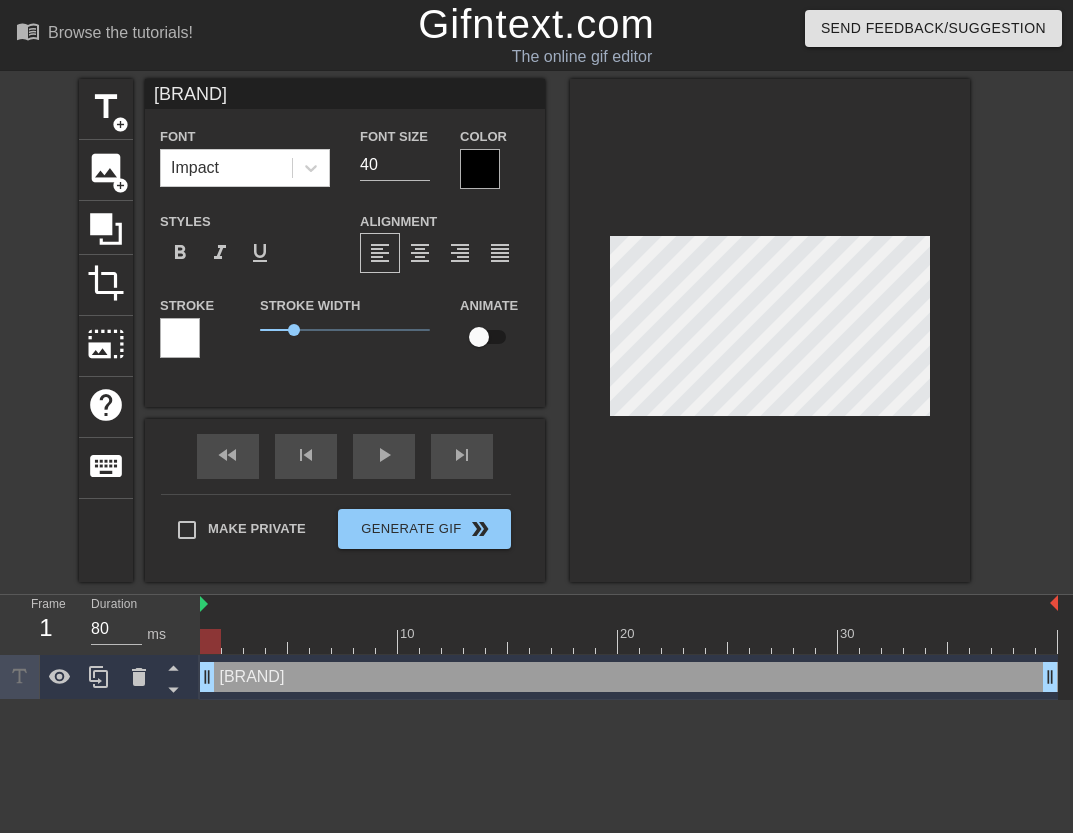 type on "[BRAND] [BRAND]" 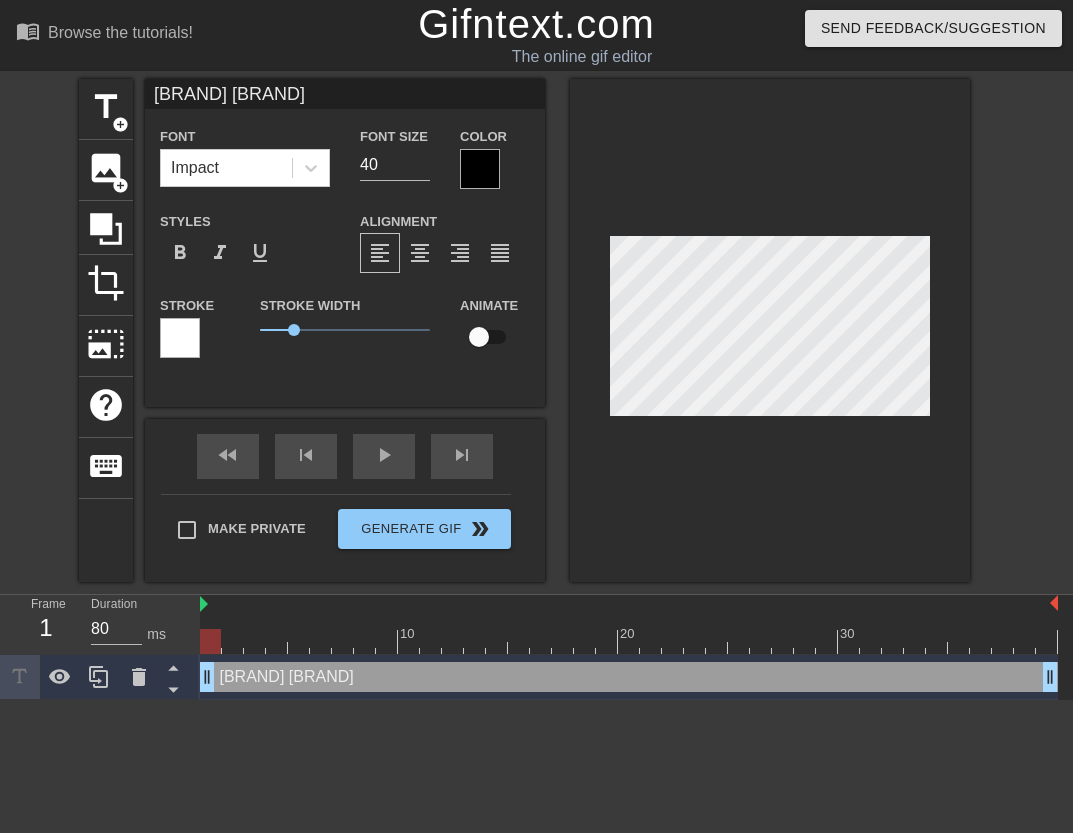 type on "[BRAND] [BRAND]" 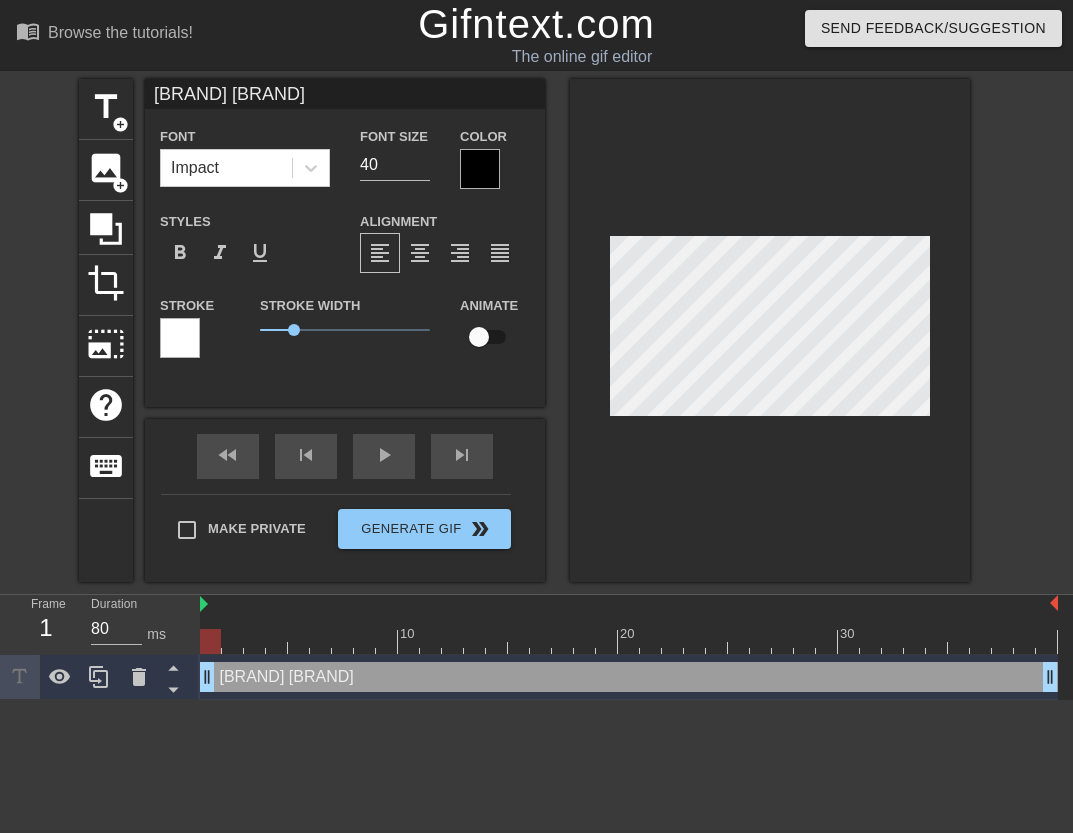 type on "[BRAND] [BRAND]" 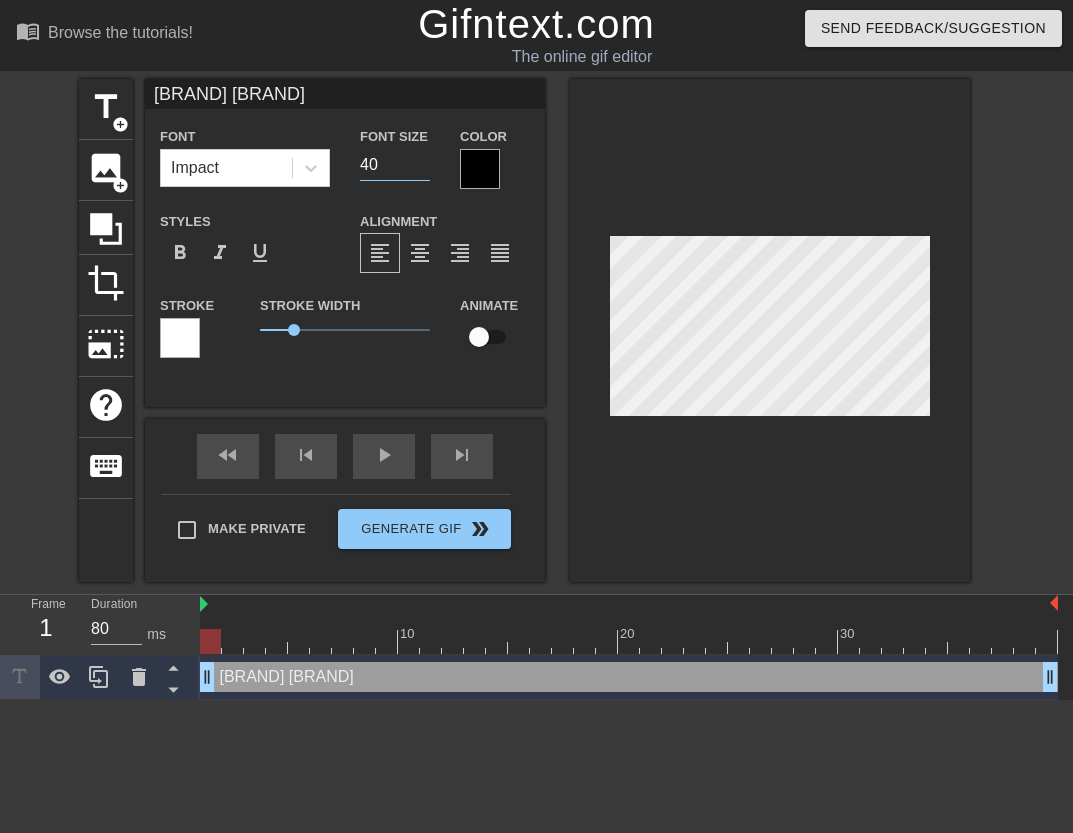 click on "40" at bounding box center (395, 165) 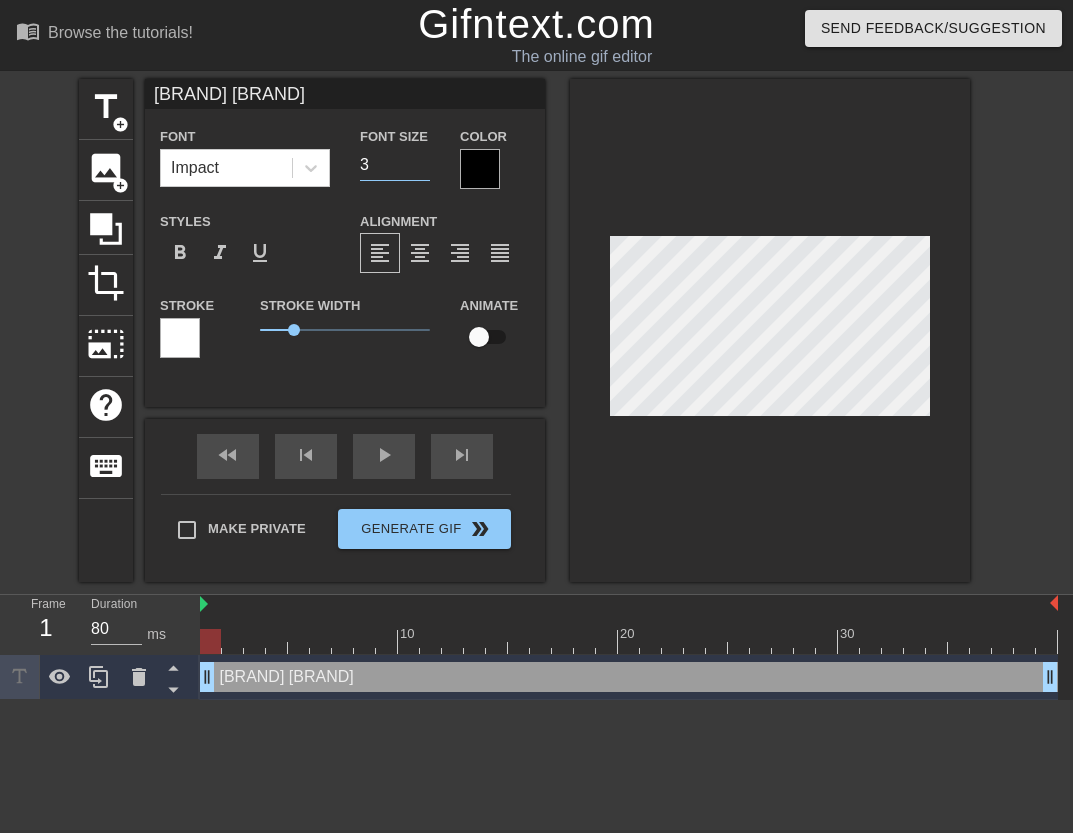 type on "30" 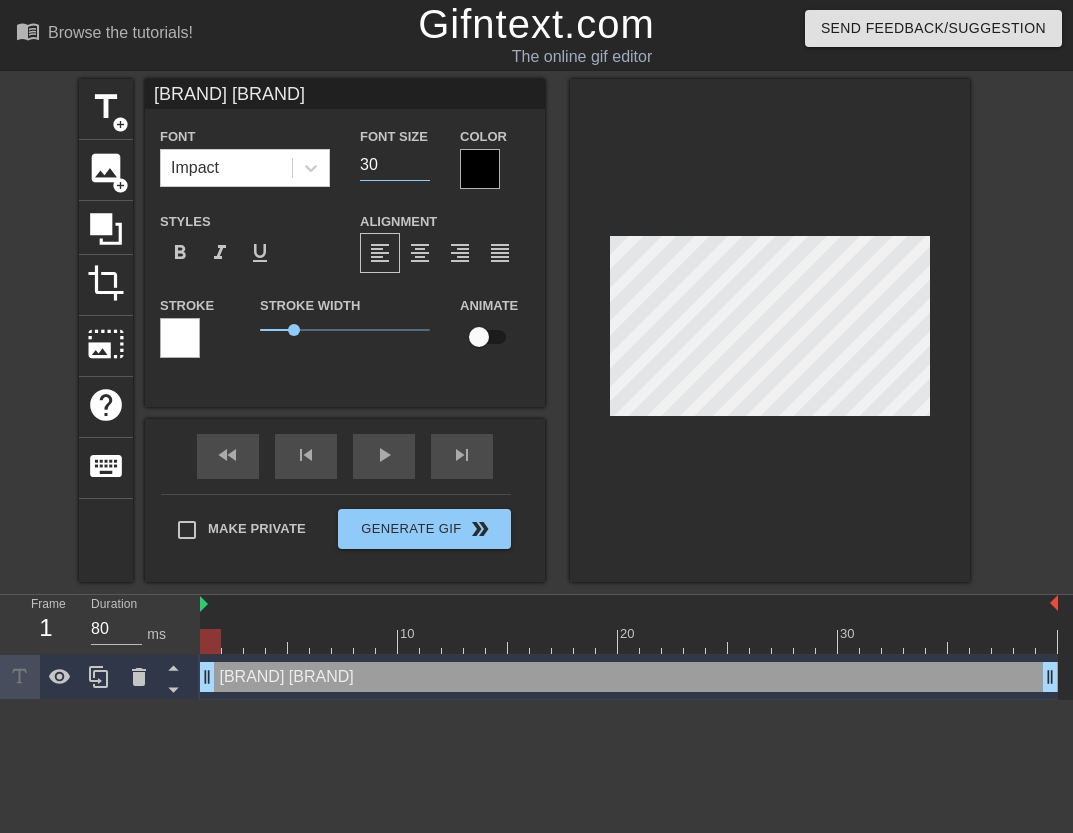 click at bounding box center [770, 330] 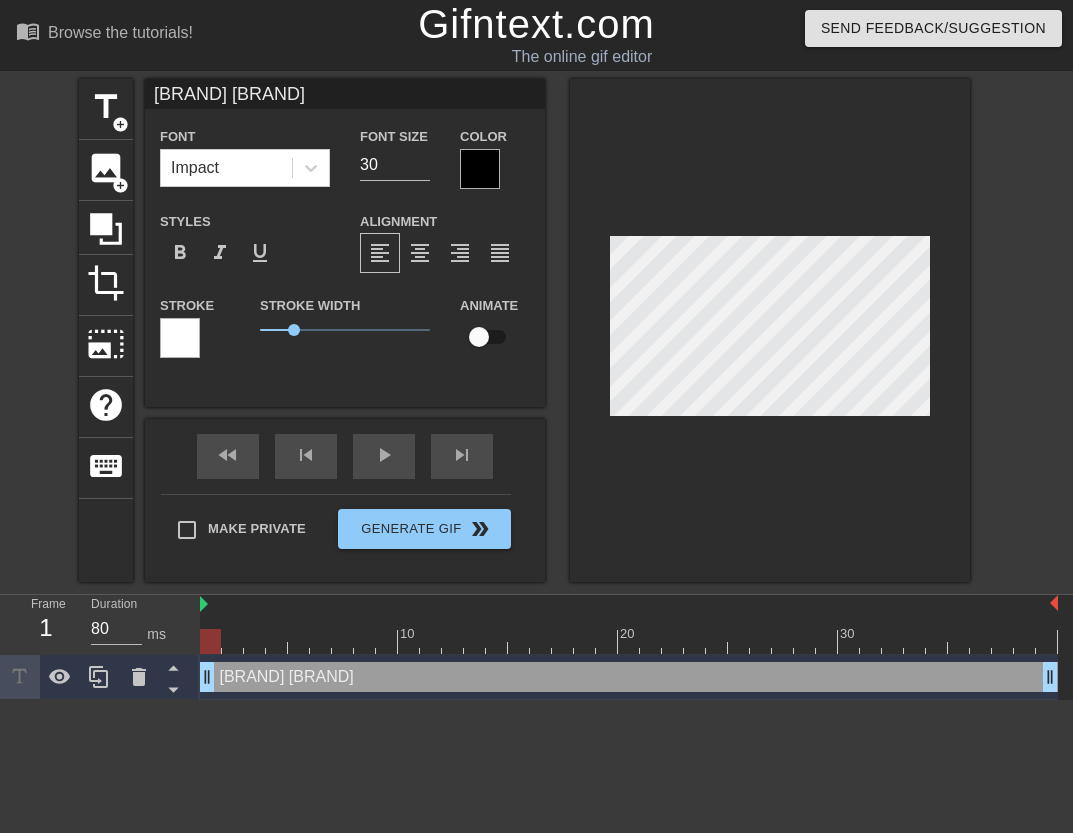 scroll, scrollTop: 2, scrollLeft: 3, axis: both 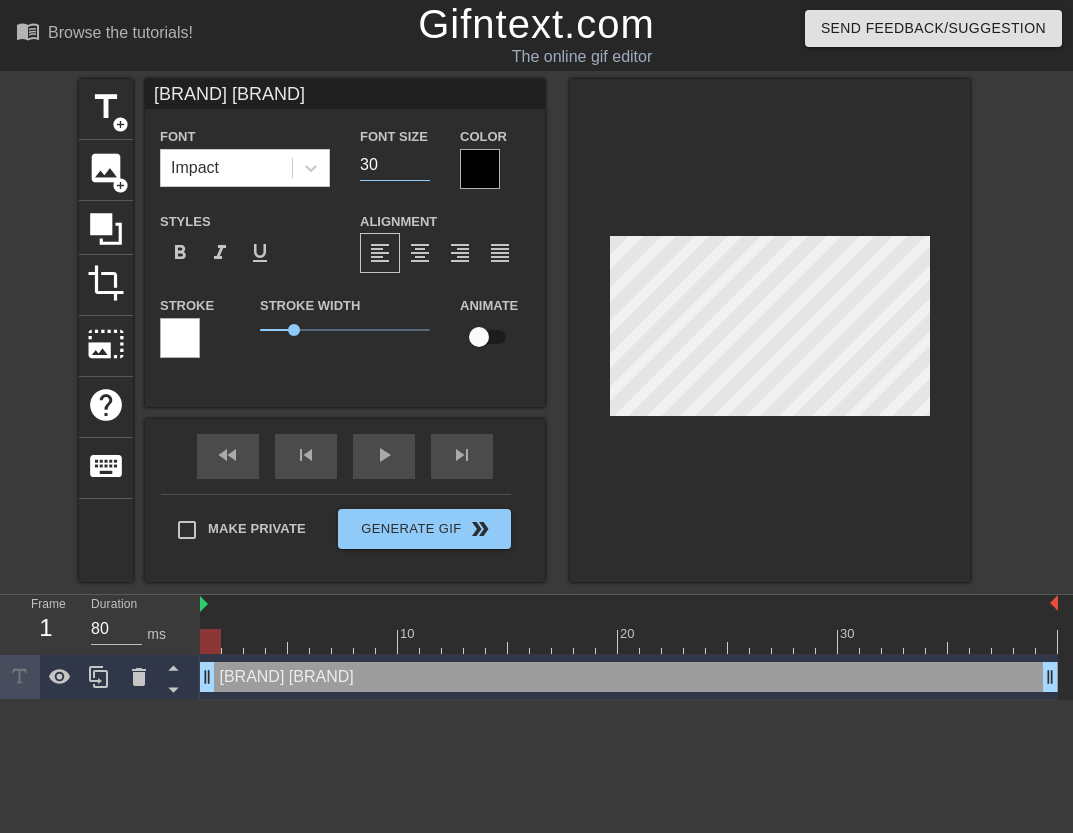 drag, startPoint x: 375, startPoint y: 160, endPoint x: 359, endPoint y: 159, distance: 16.03122 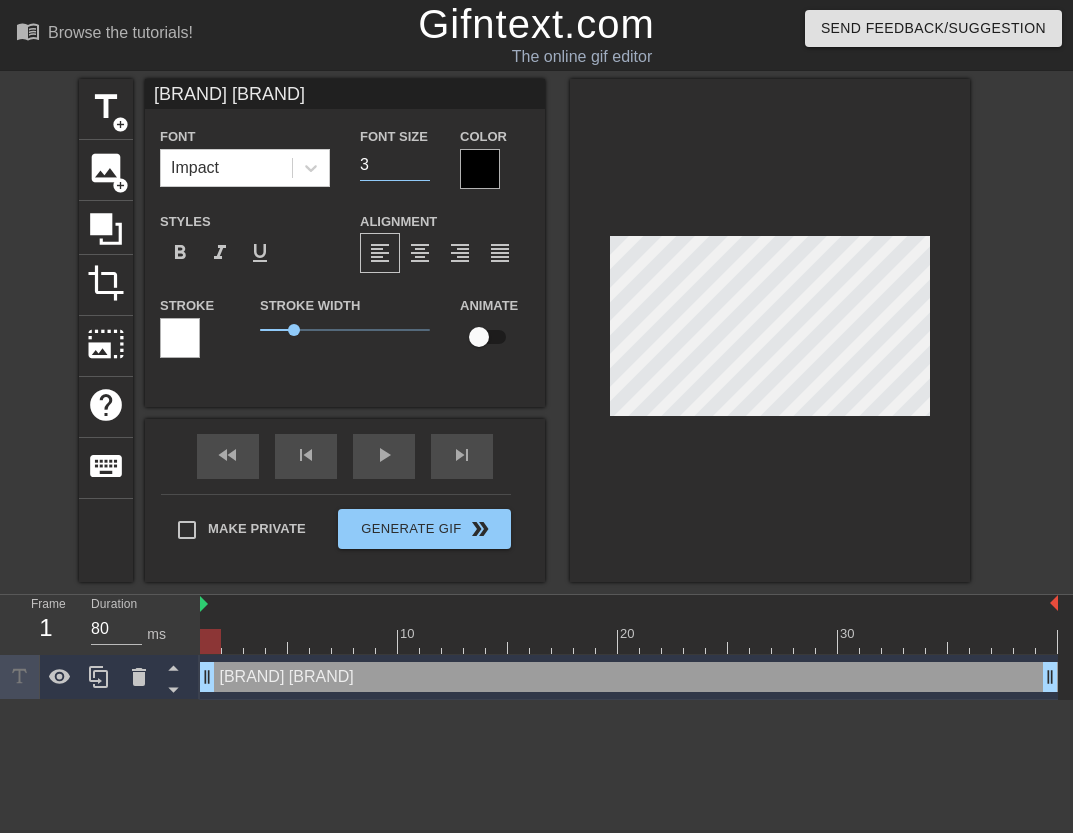 type on "[BRAND] [BRAND]" 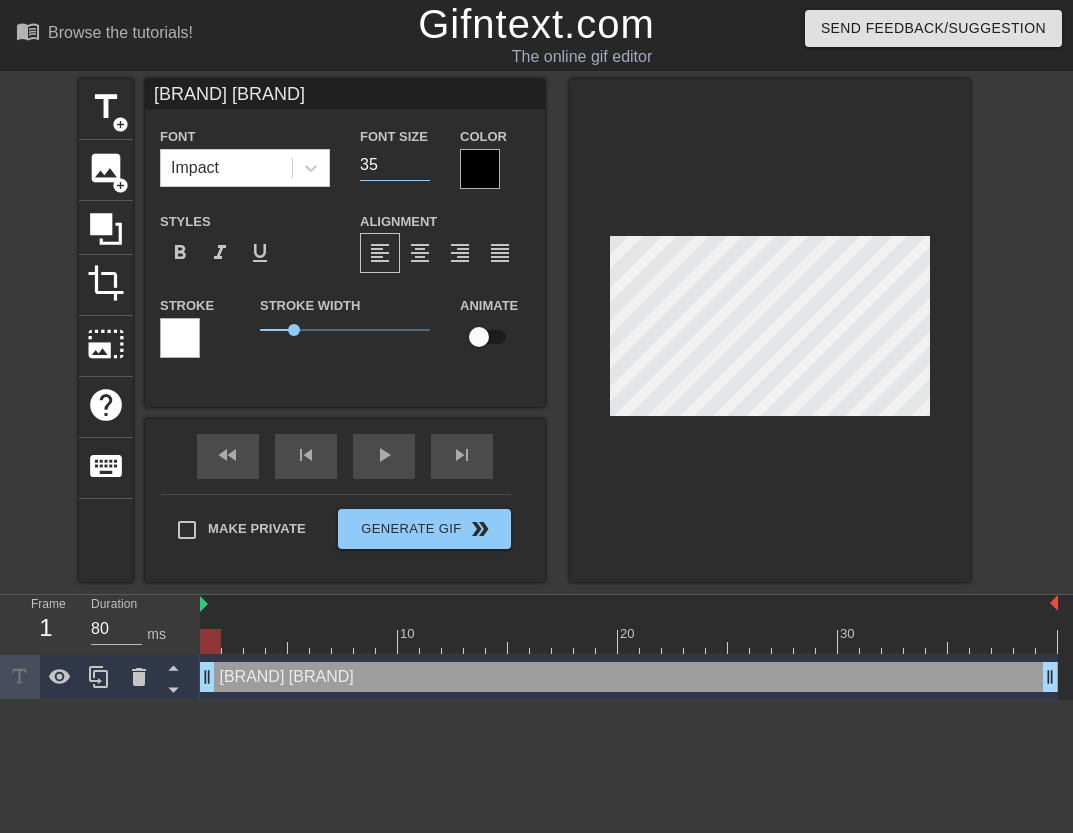 click at bounding box center [770, 330] 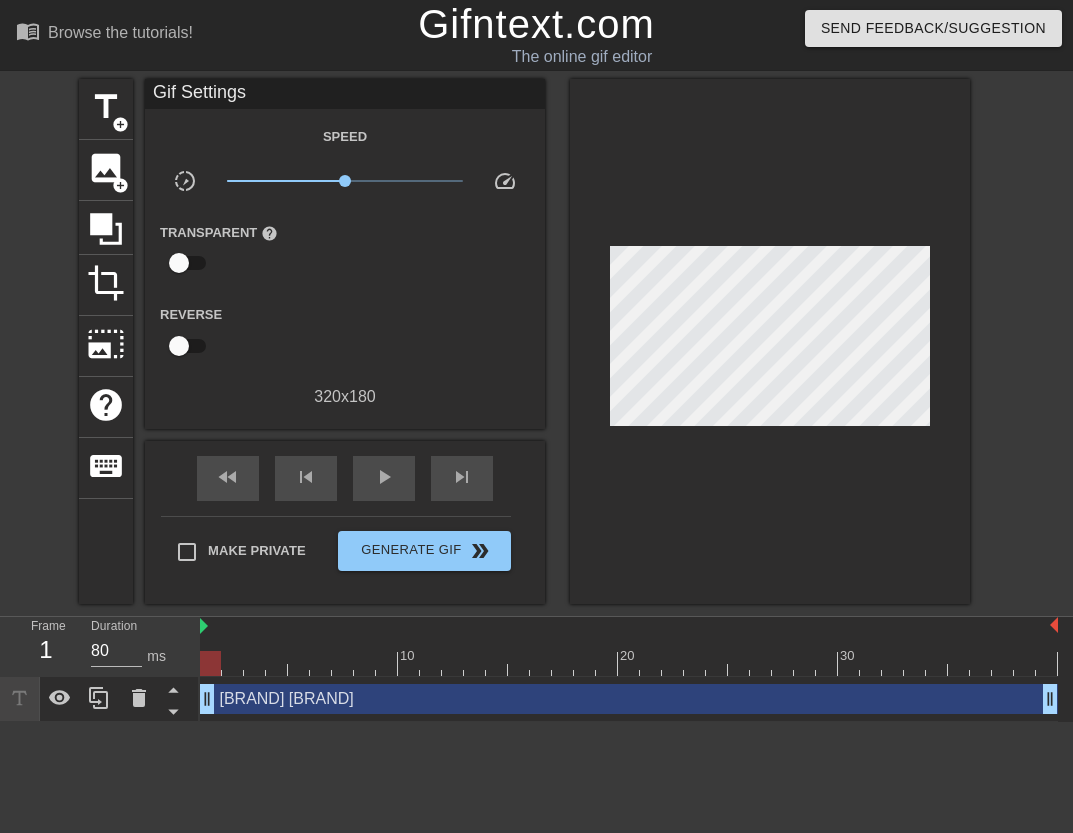 click at bounding box center (770, 341) 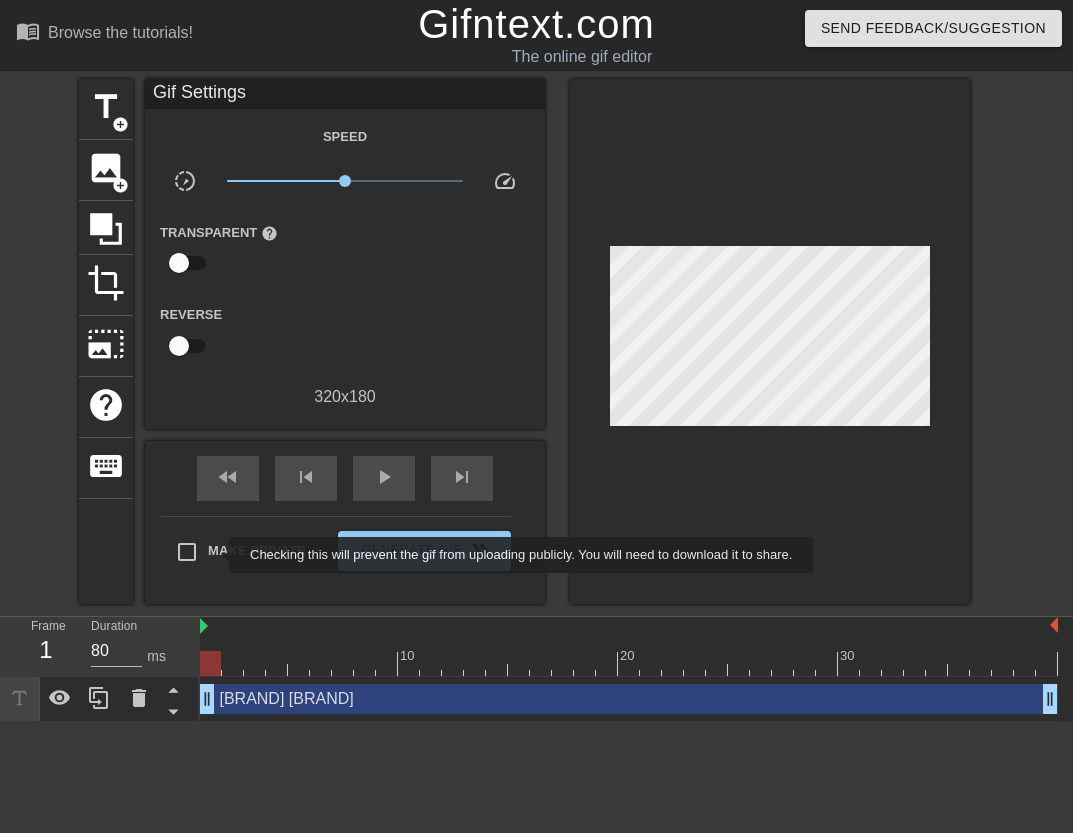 click on "Make Private" at bounding box center [257, 551] 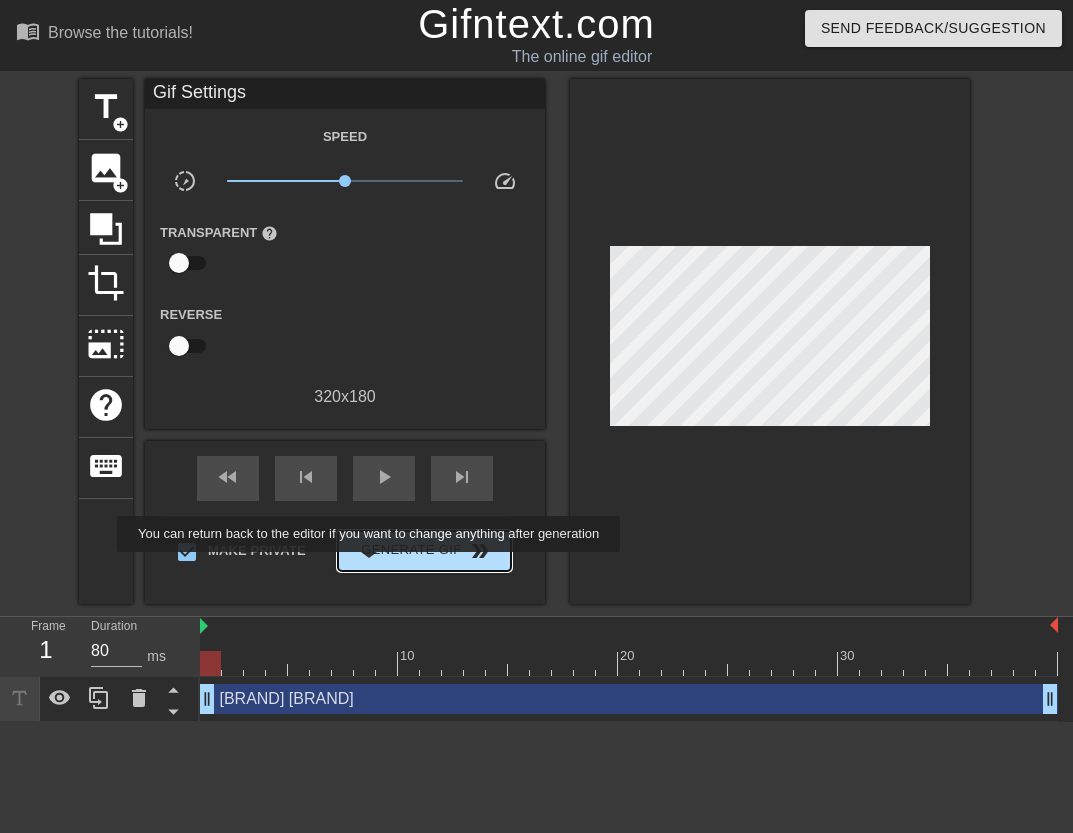 click on "Generate Gif double_arrow" at bounding box center [424, 551] 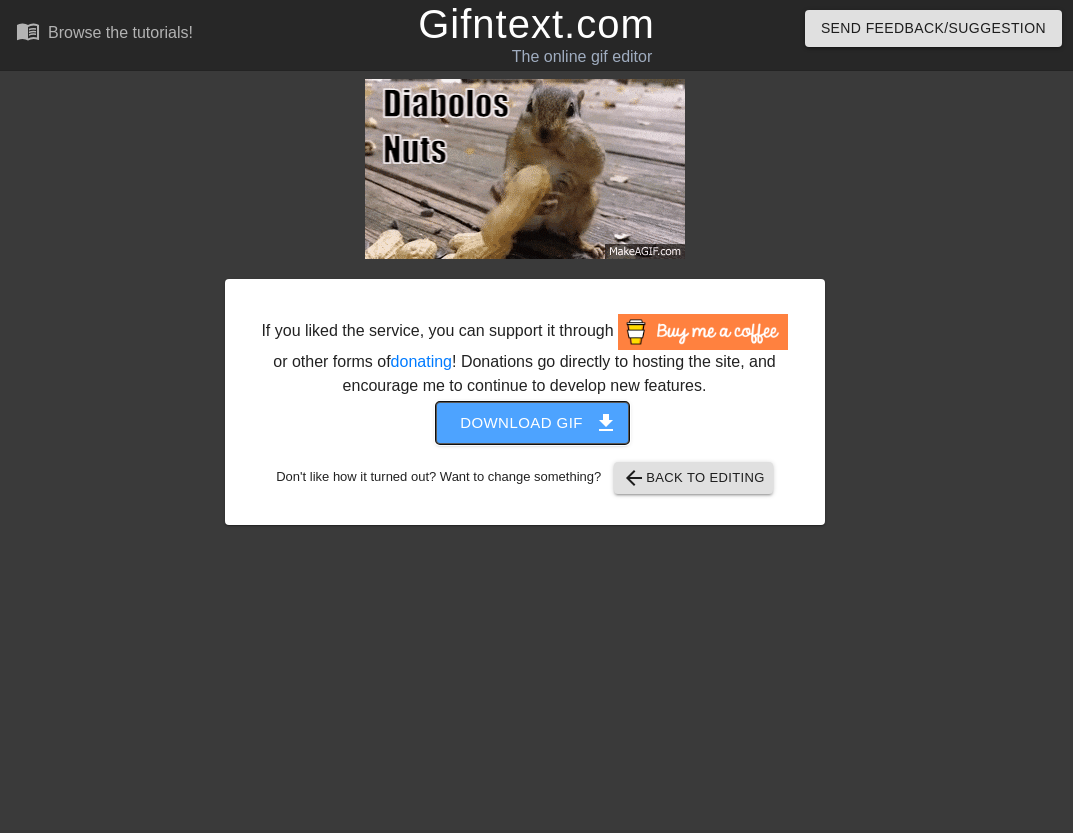 click on "Download gif get_app" at bounding box center [532, 423] 